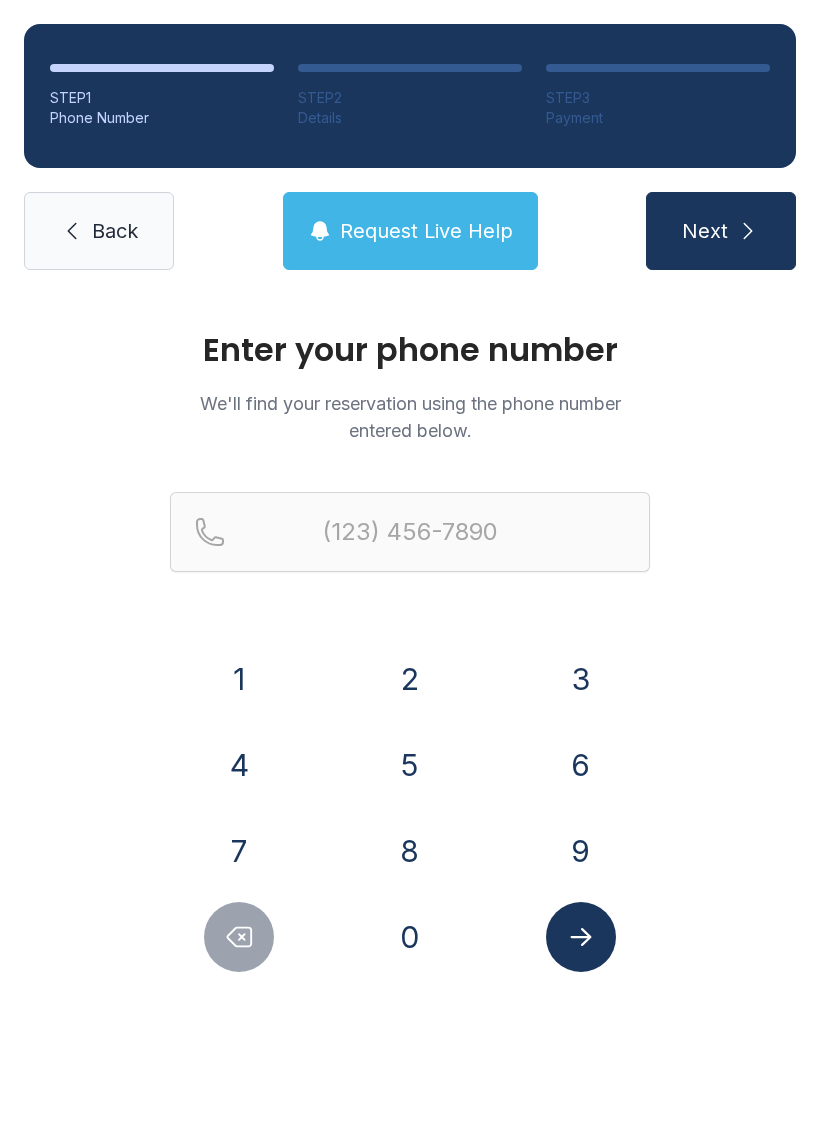 scroll, scrollTop: 0, scrollLeft: 0, axis: both 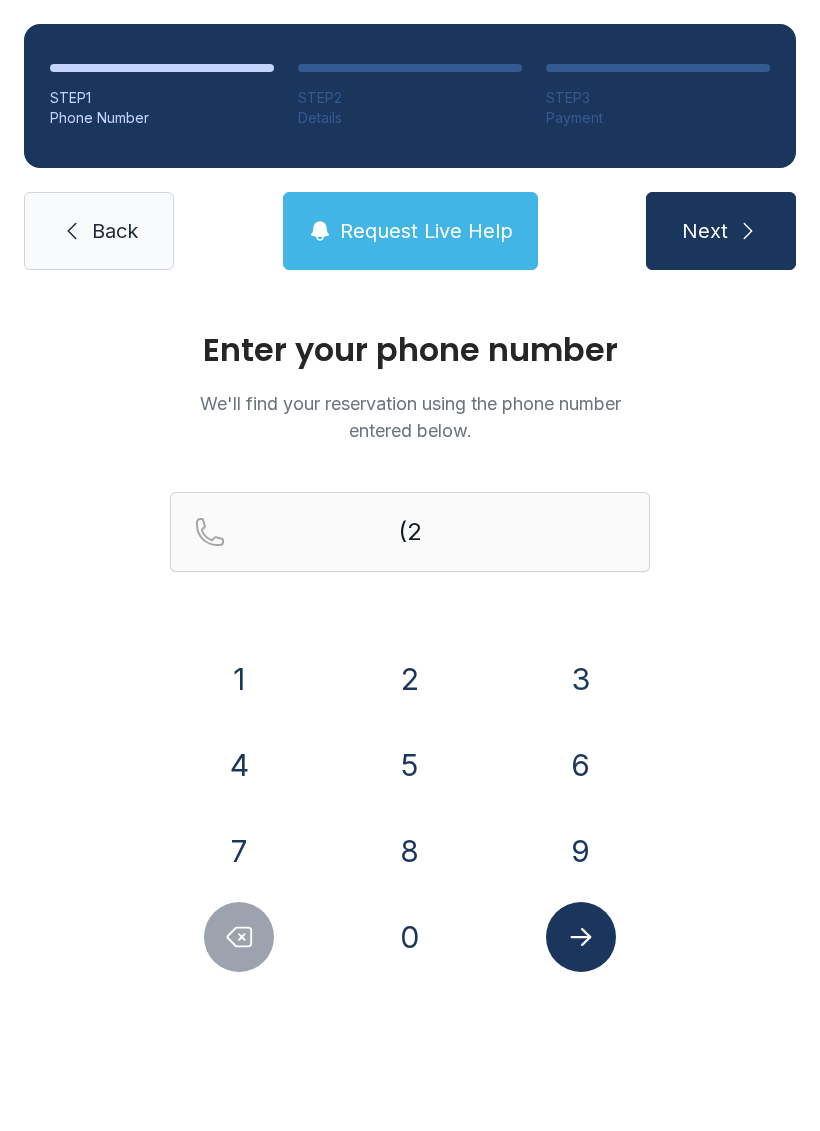 click on "3" at bounding box center (239, 679) 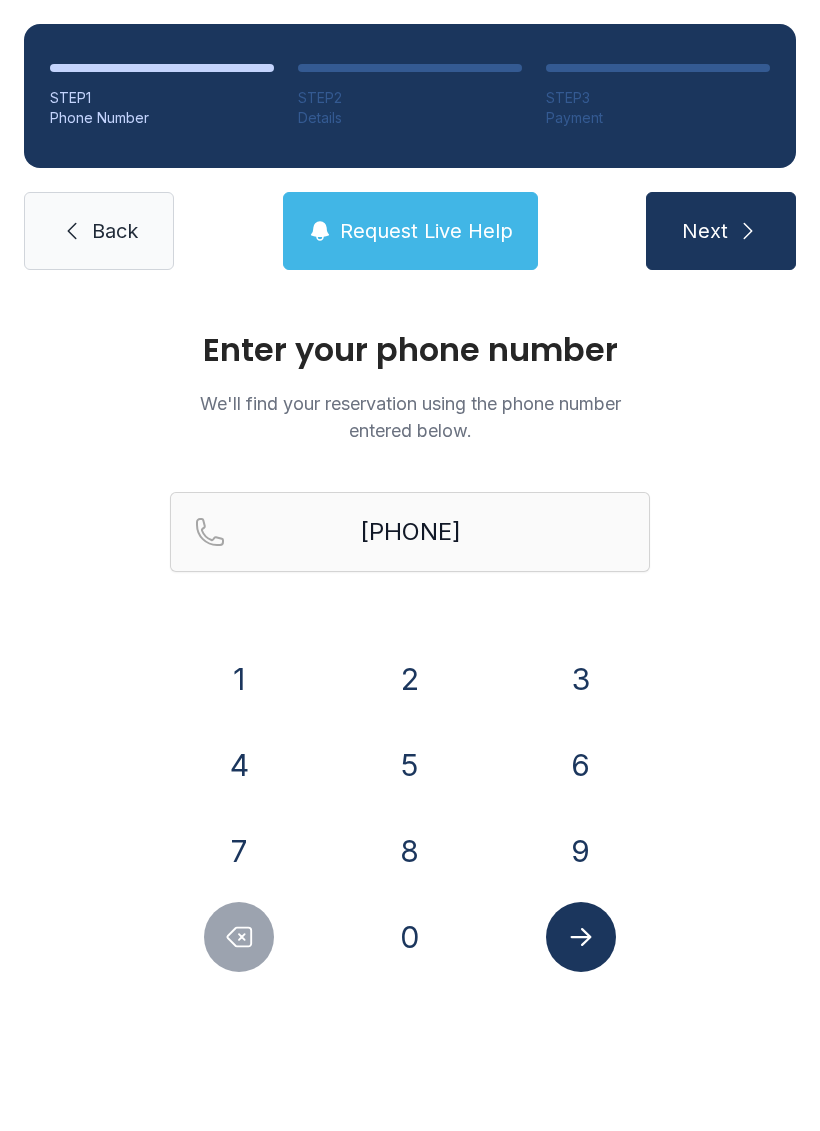 click at bounding box center (239, 937) 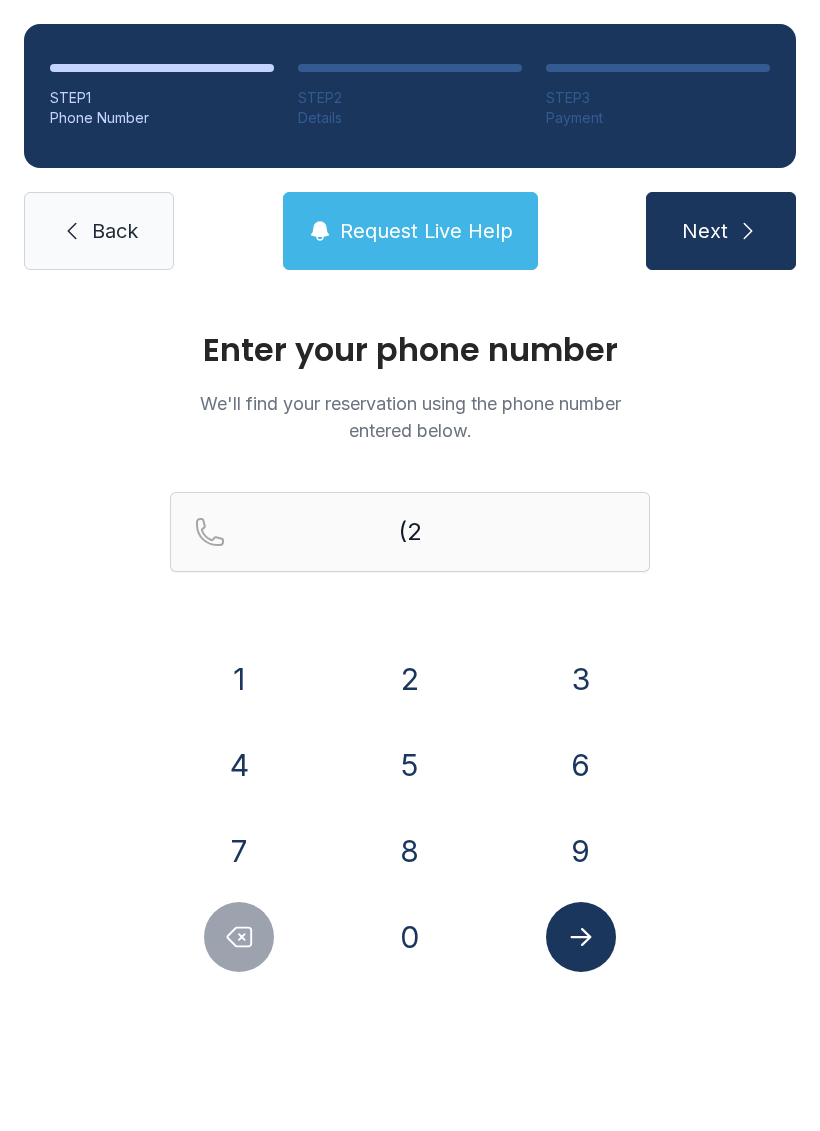 click at bounding box center [239, 937] 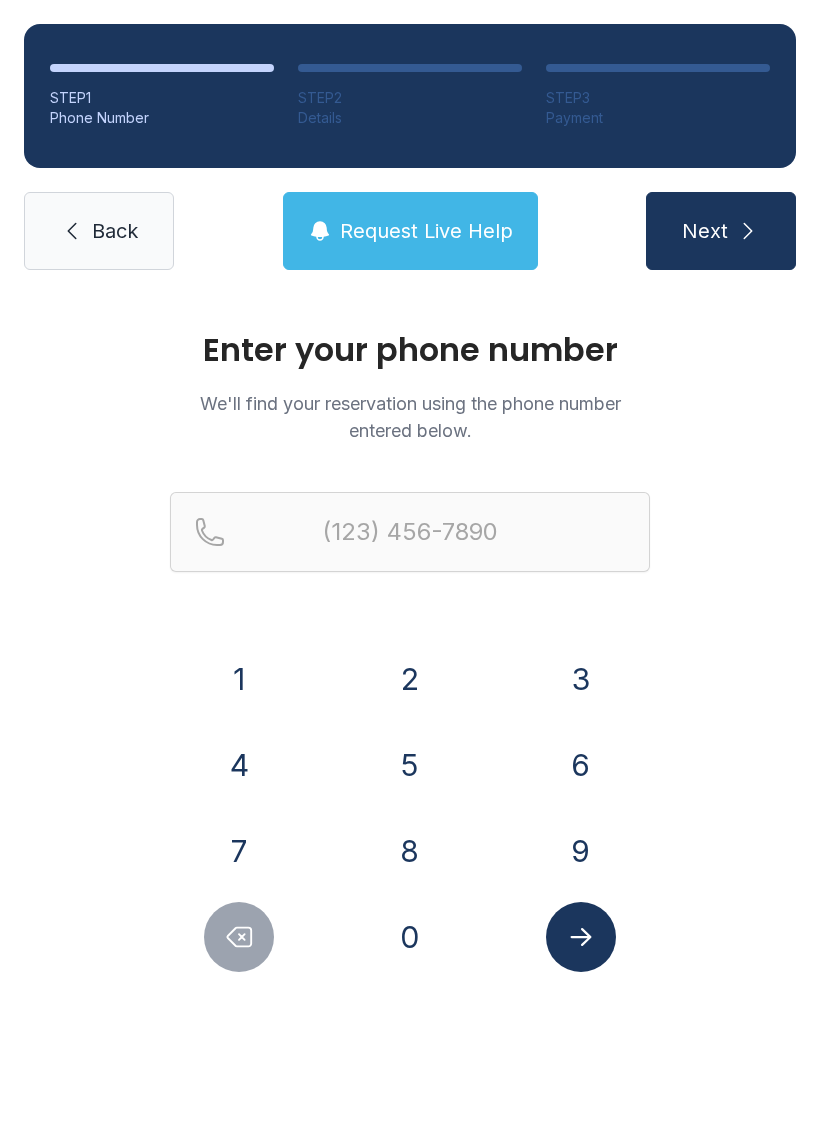 click on "4" at bounding box center [239, 679] 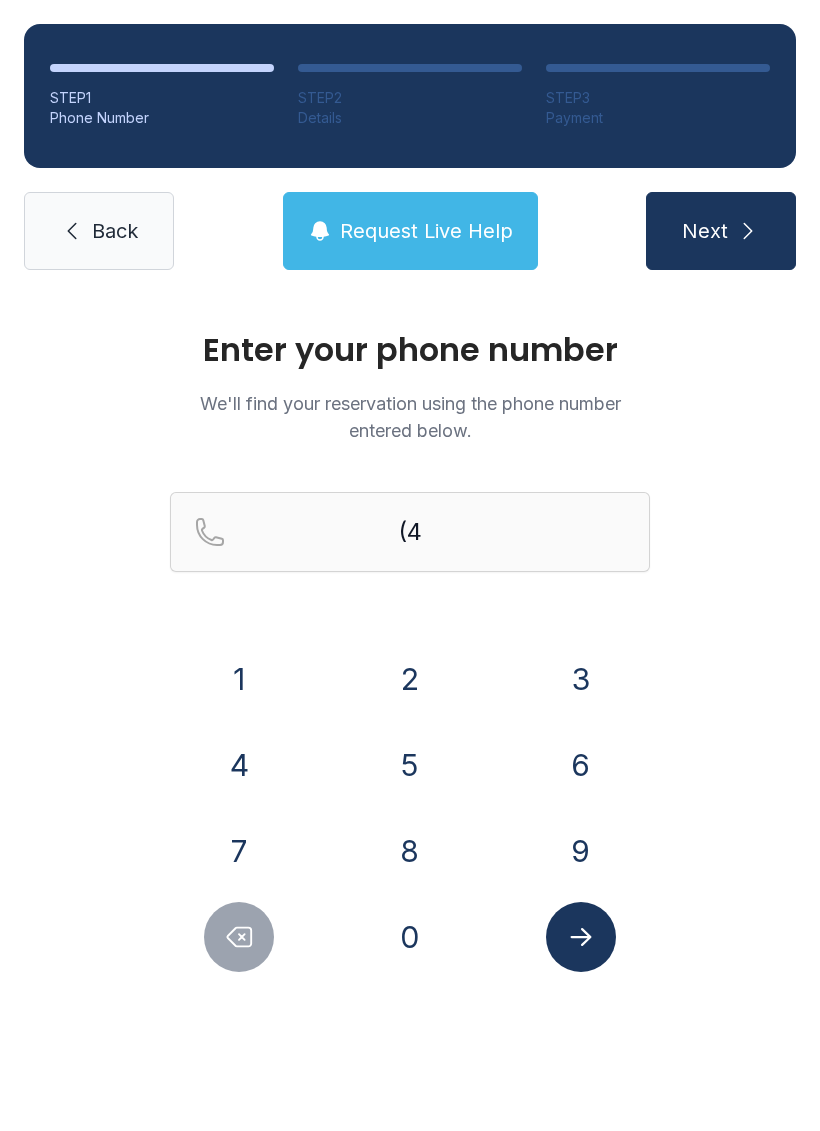 click on "2" at bounding box center (239, 679) 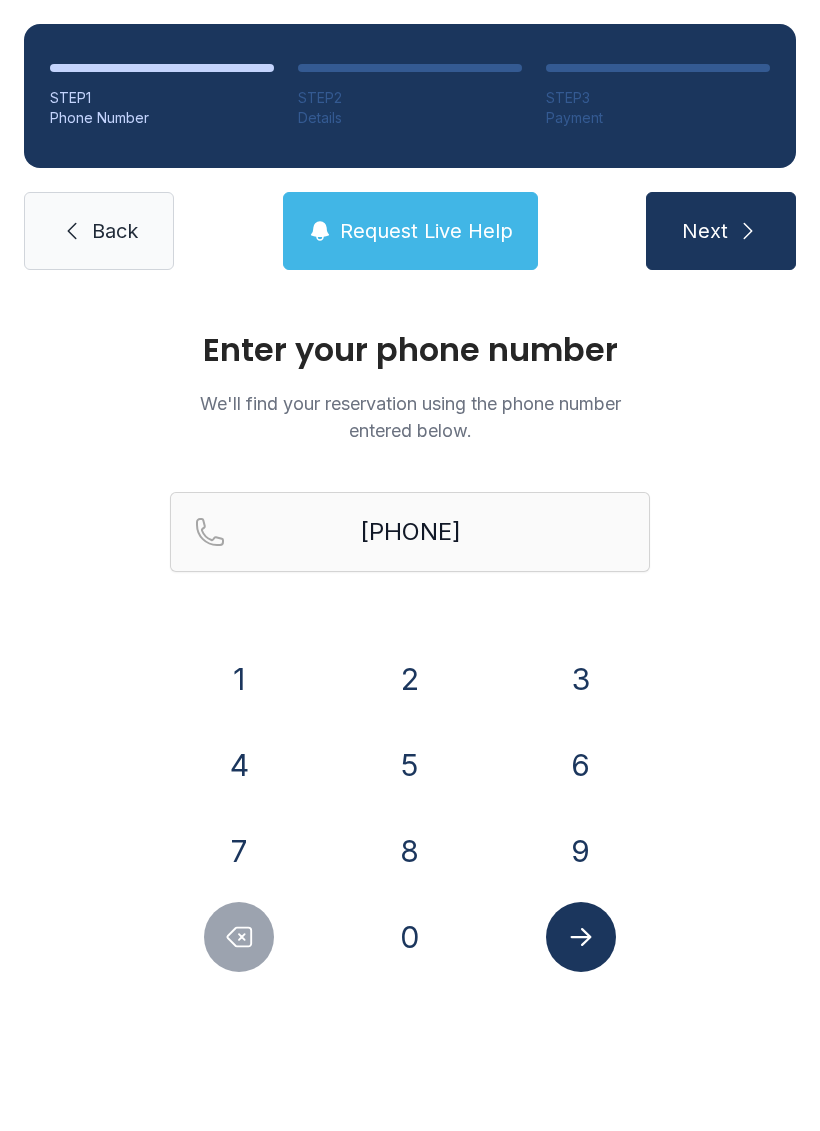 click on "3" at bounding box center [239, 679] 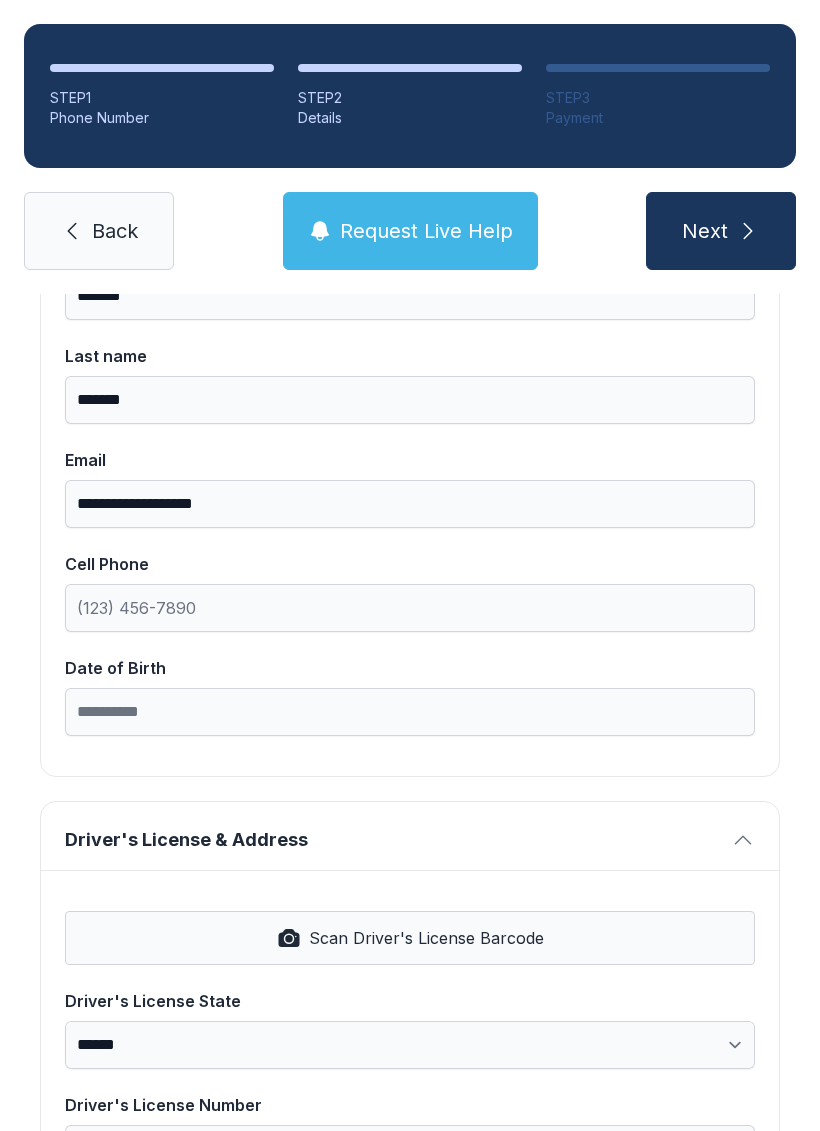 scroll, scrollTop: 277, scrollLeft: 0, axis: vertical 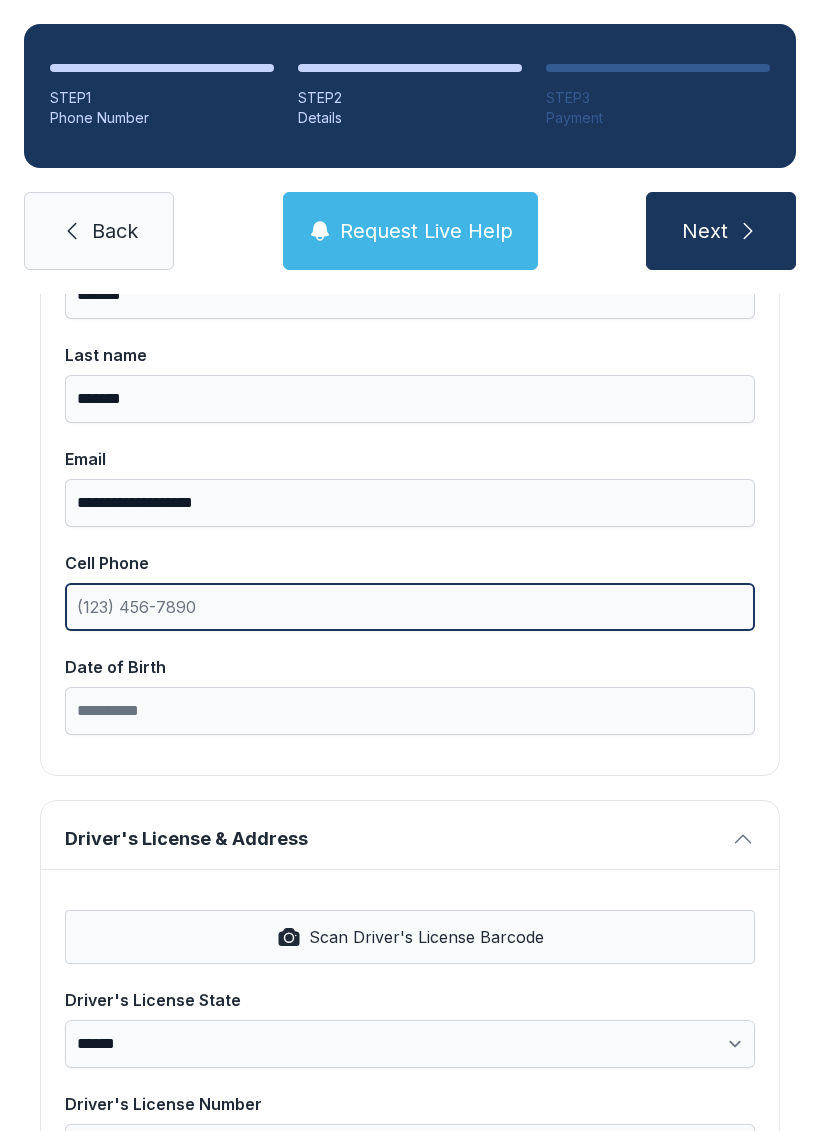 click on "Cell Phone" at bounding box center (410, 607) 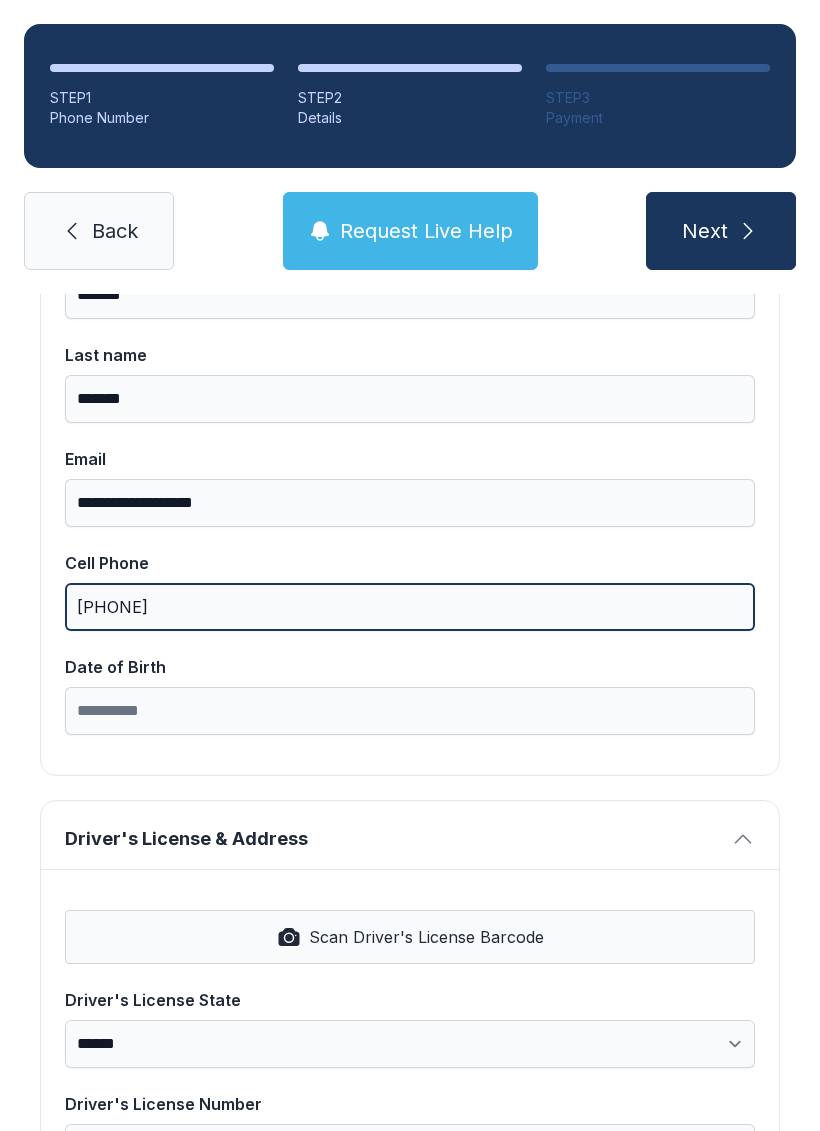 type on "[PHONE]" 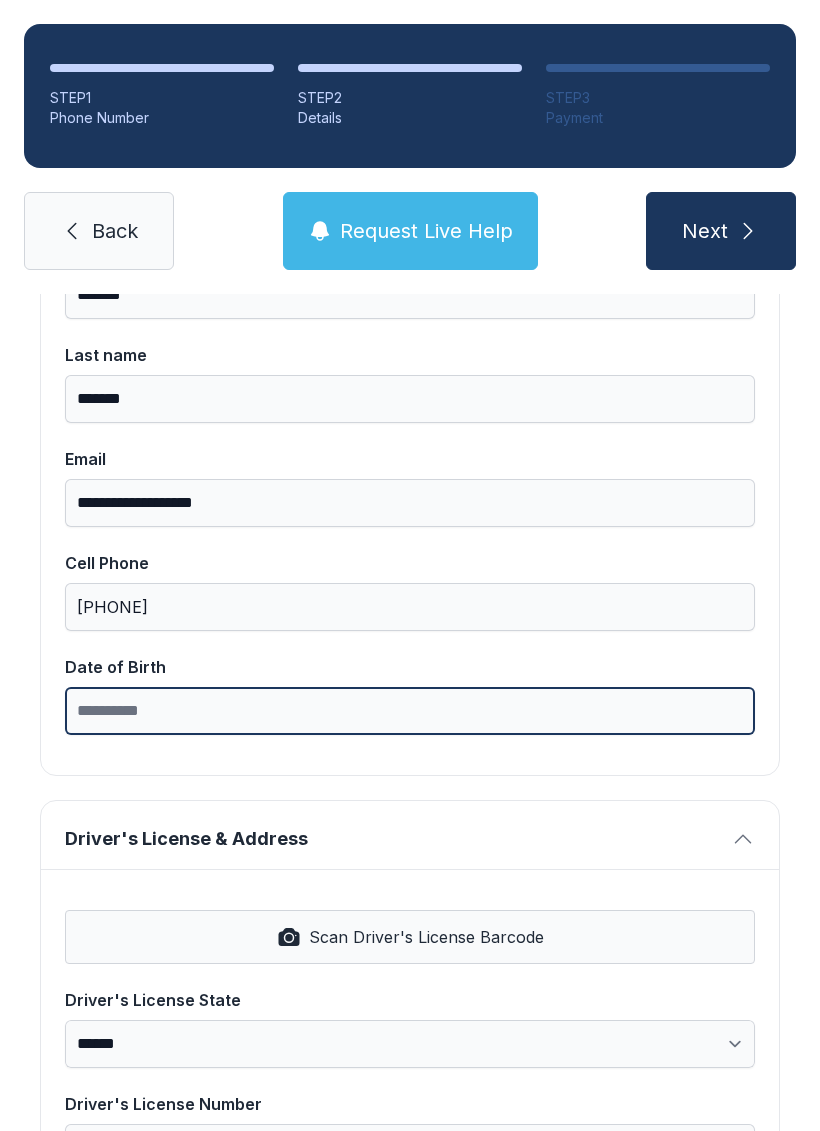 click on "Date of Birth" at bounding box center [410, 711] 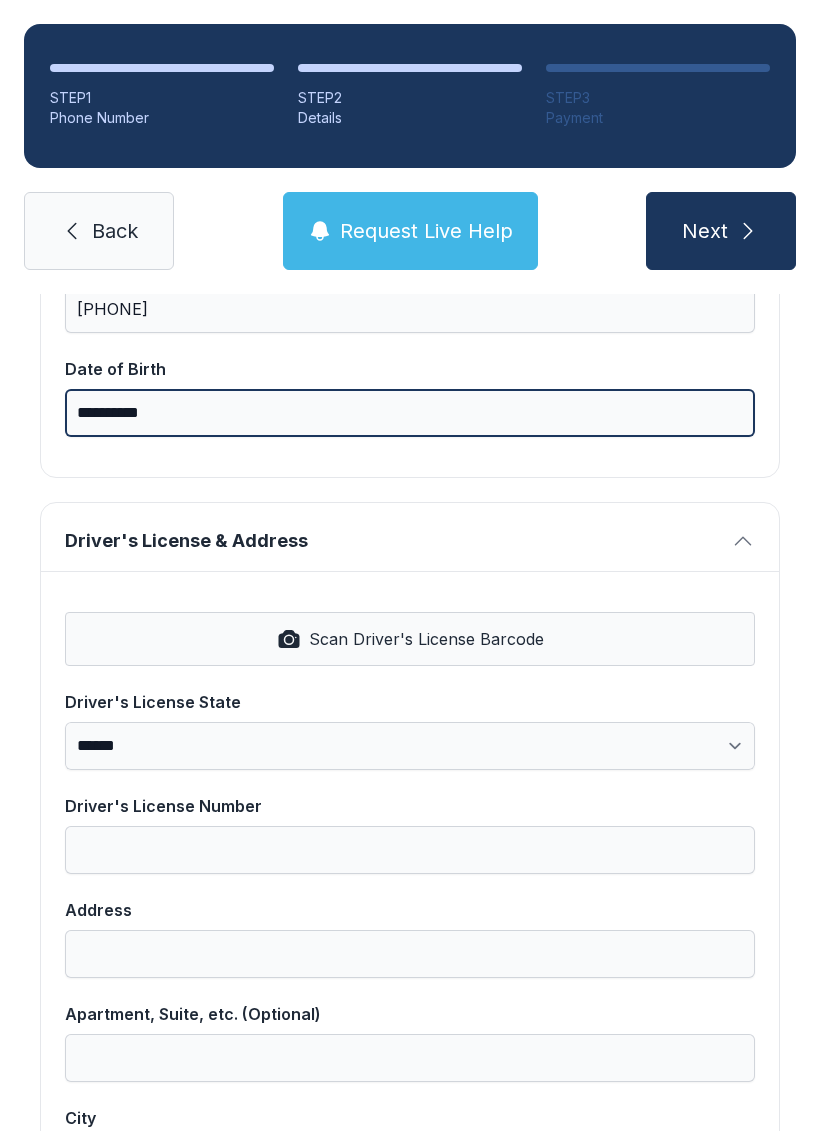 scroll, scrollTop: 593, scrollLeft: 0, axis: vertical 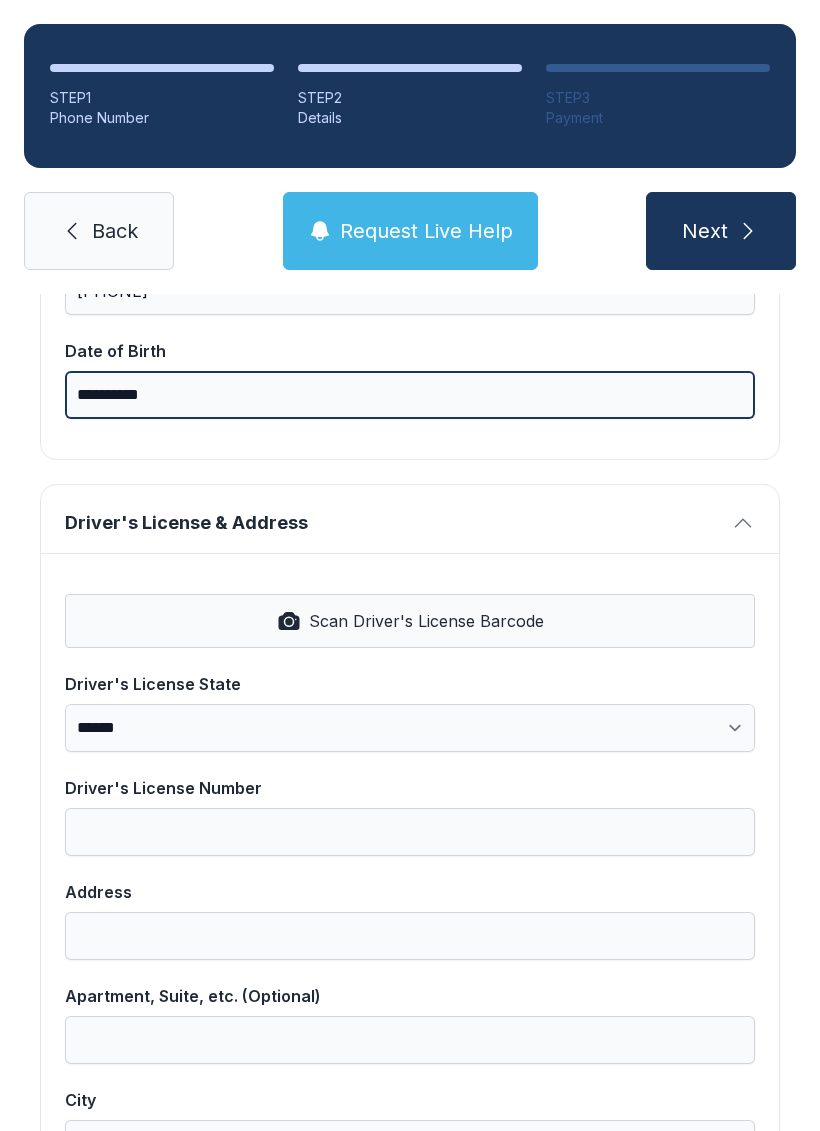 type on "**********" 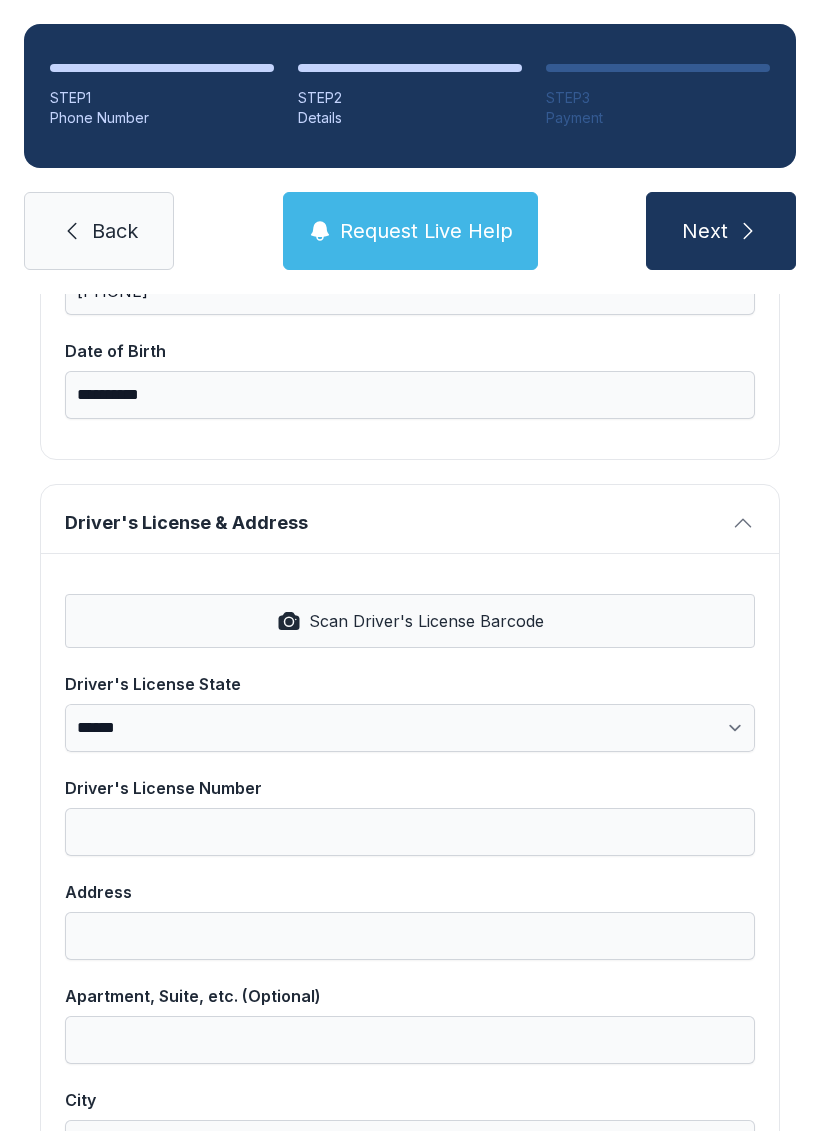 click on "Scan Driver's License Barcode" at bounding box center (426, 621) 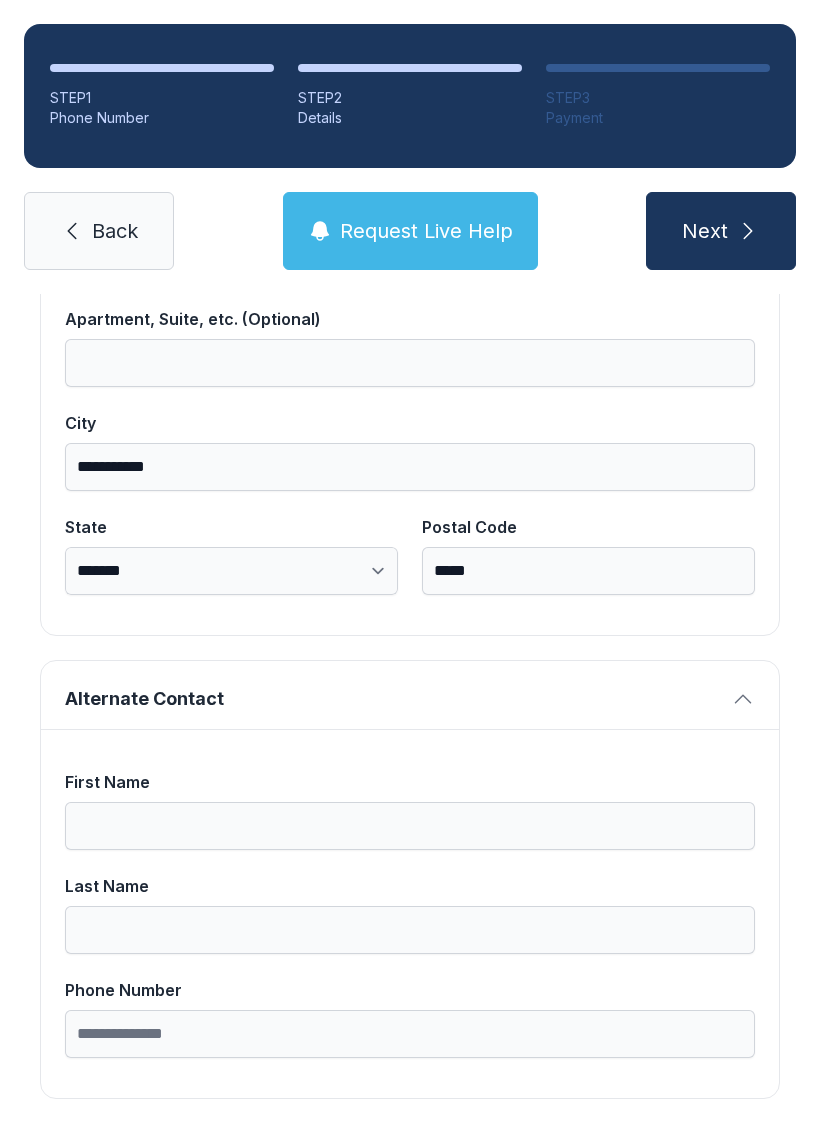 scroll, scrollTop: 1269, scrollLeft: 0, axis: vertical 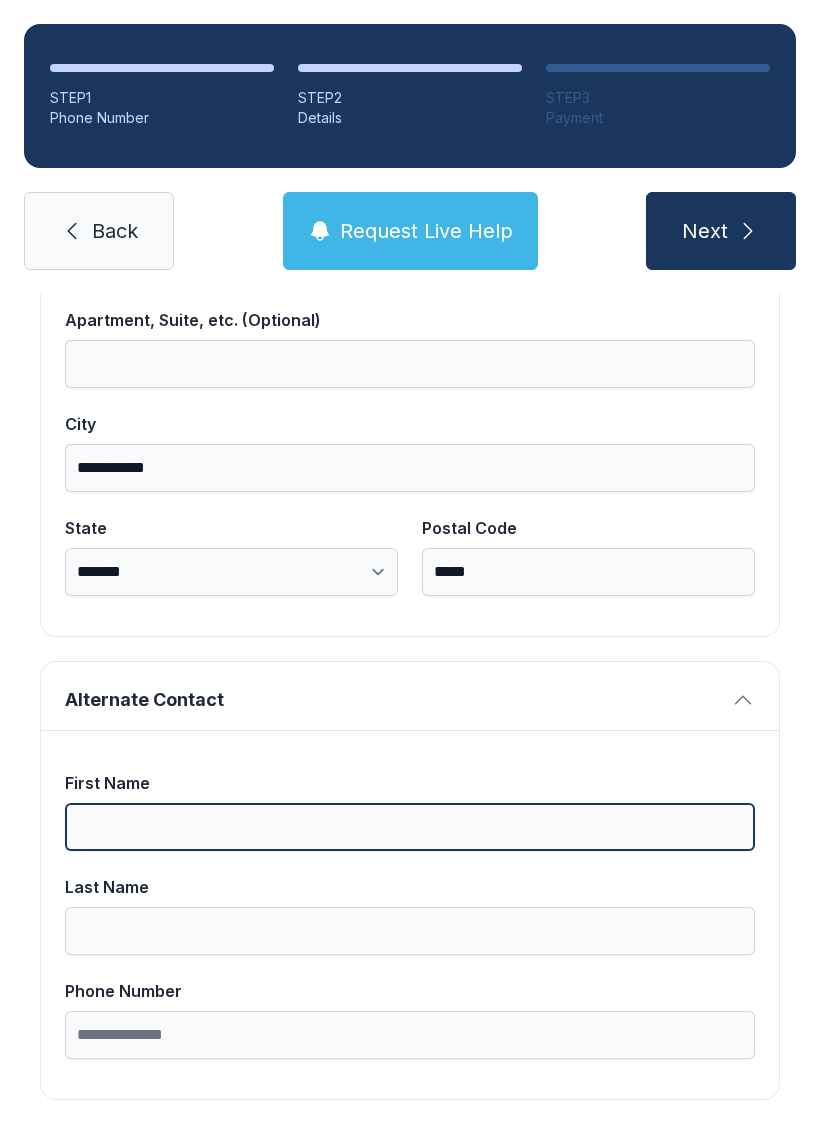 click on "First Name" at bounding box center (410, 827) 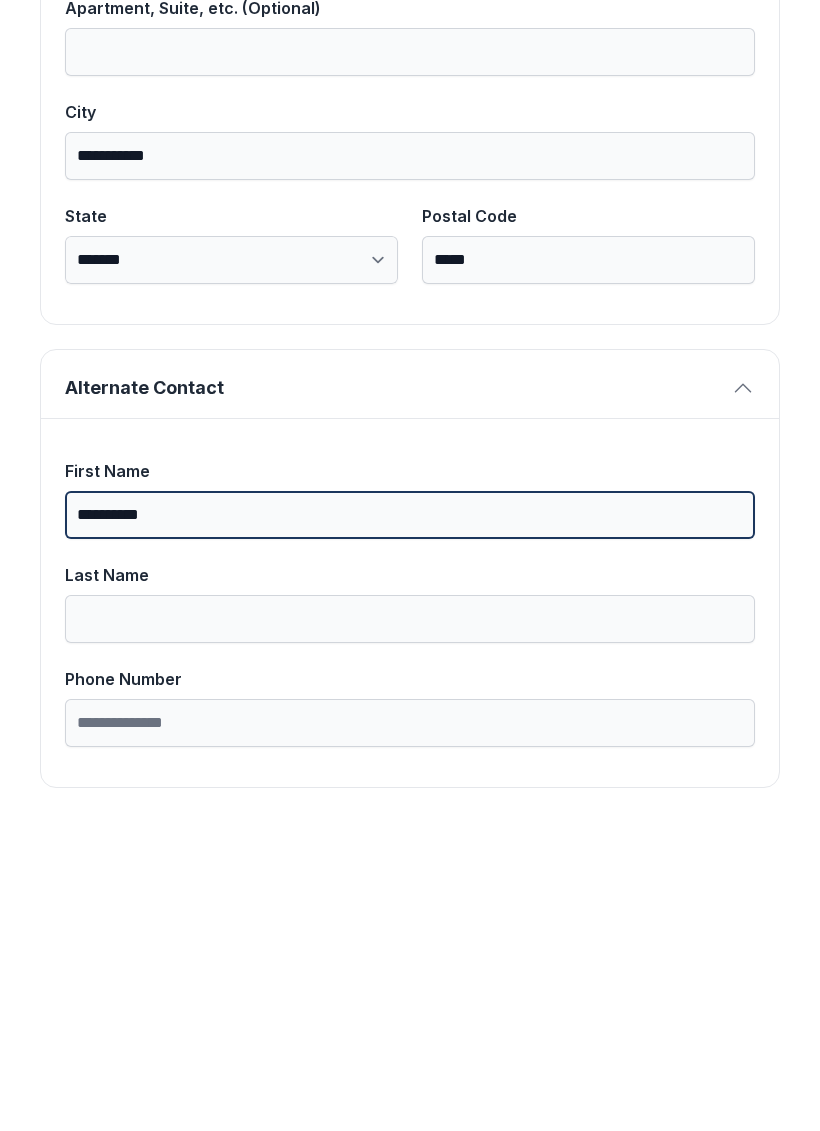 type on "*********" 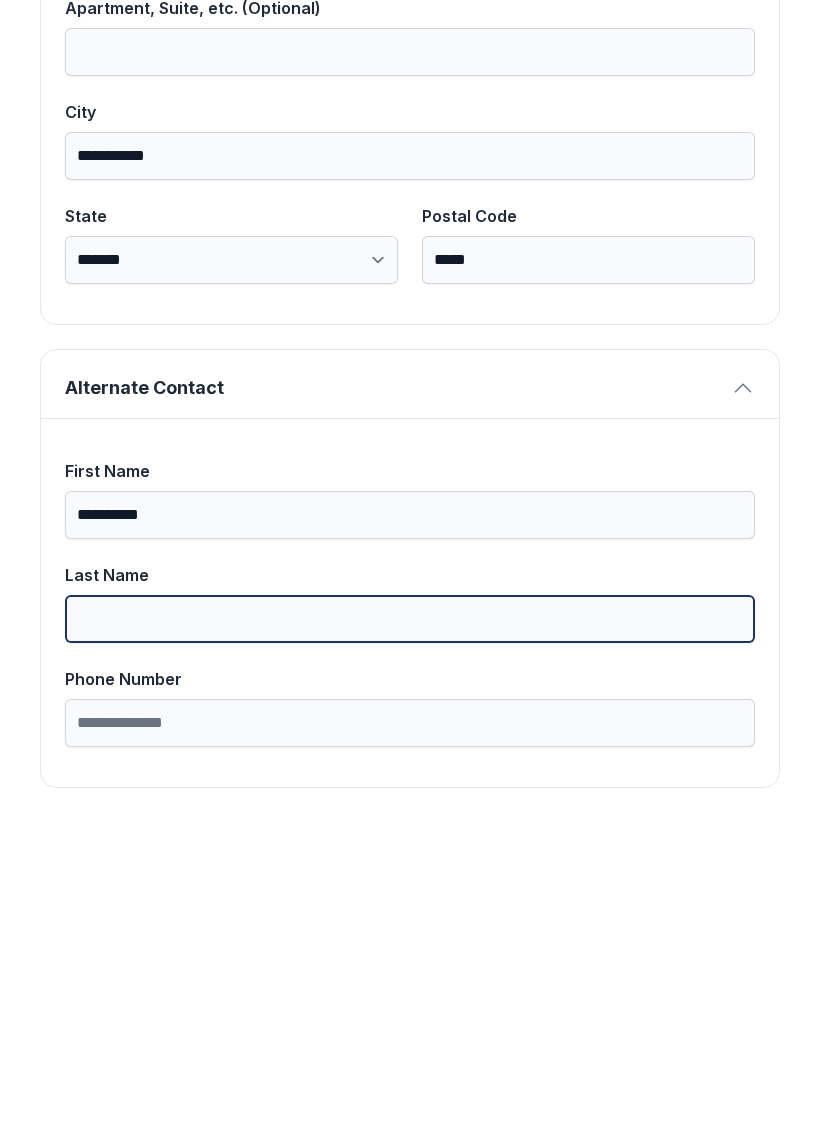 click on "Last Name" at bounding box center [410, 931] 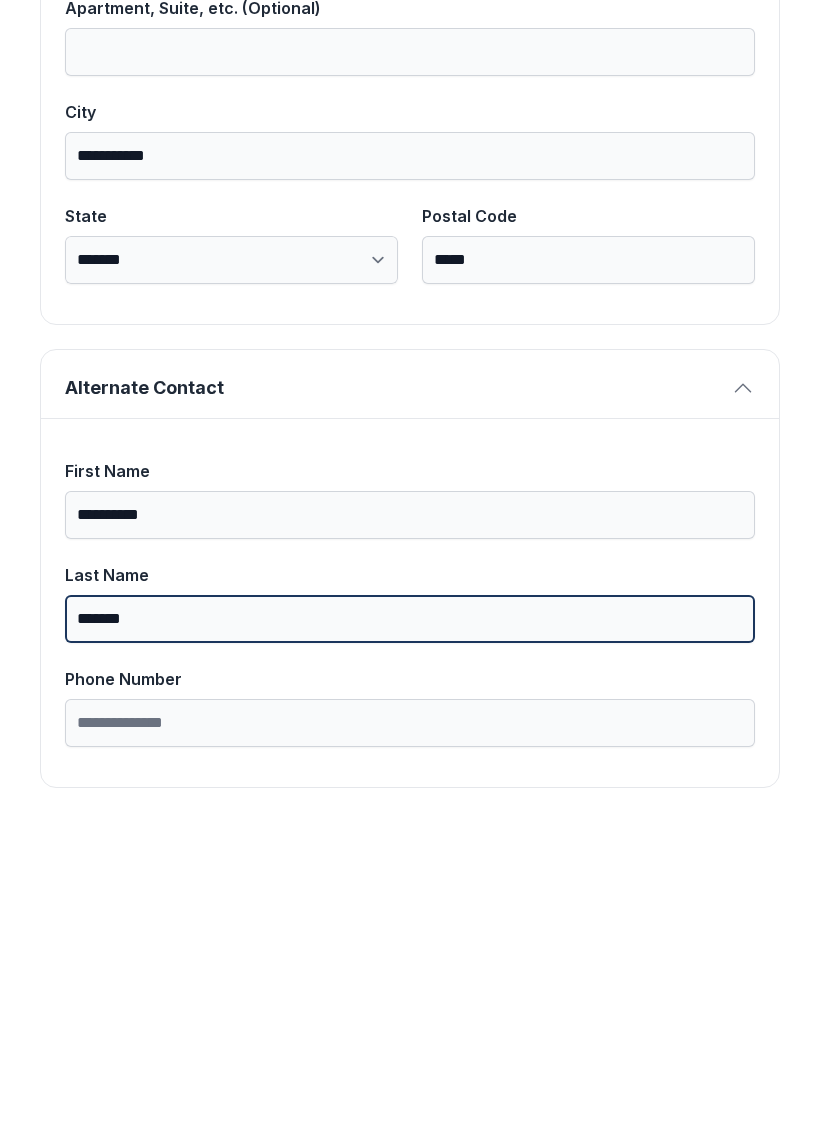 type on "*******" 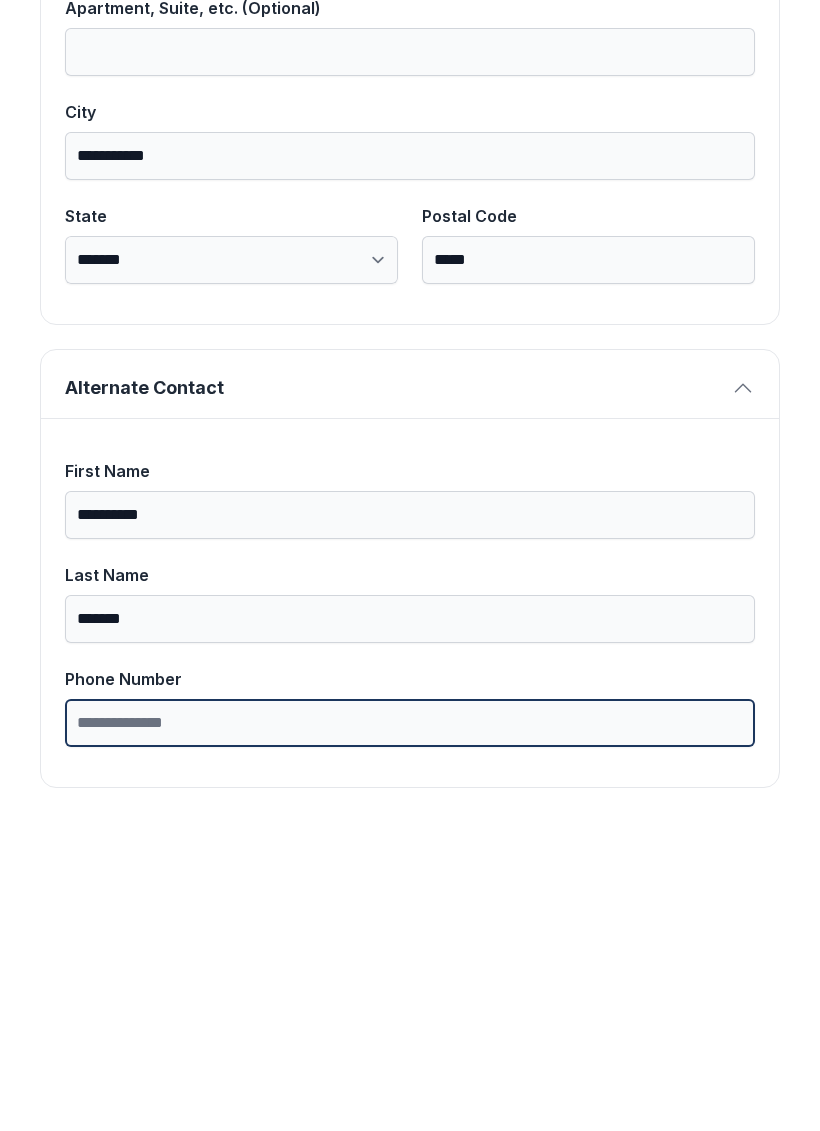 click on "Phone Number" at bounding box center [410, 1035] 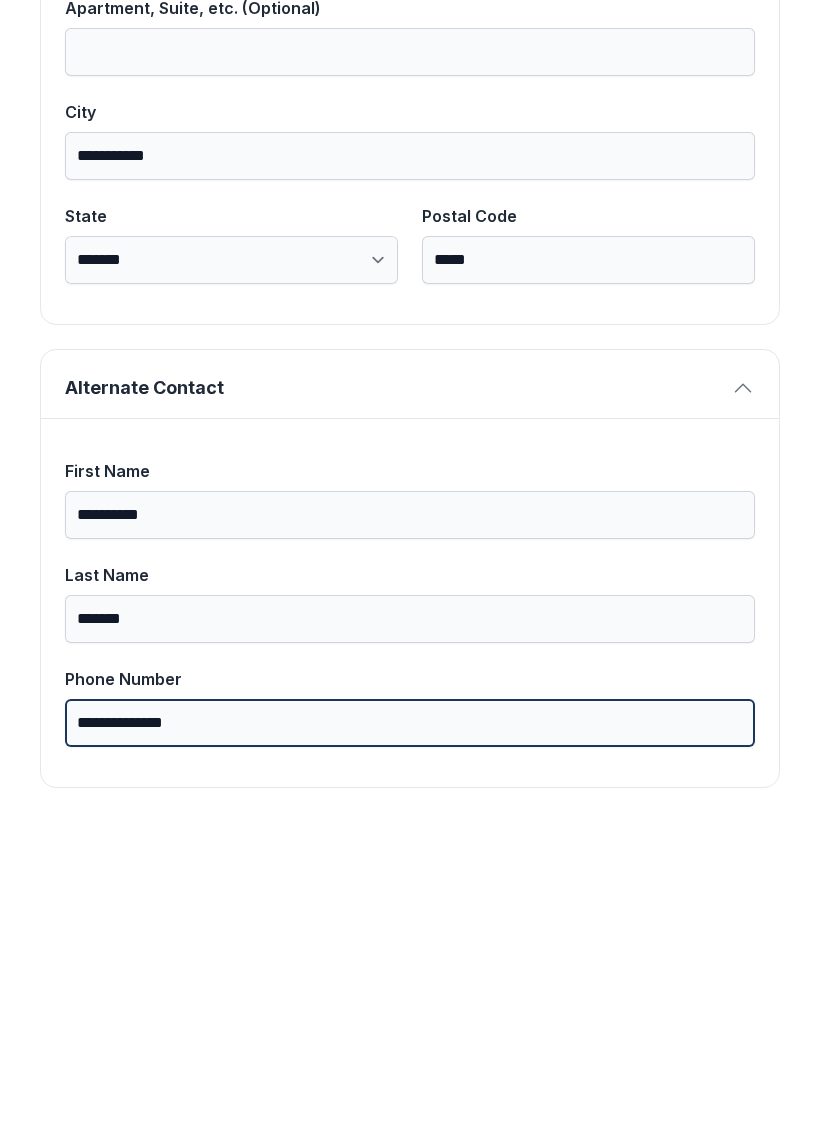 type on "**********" 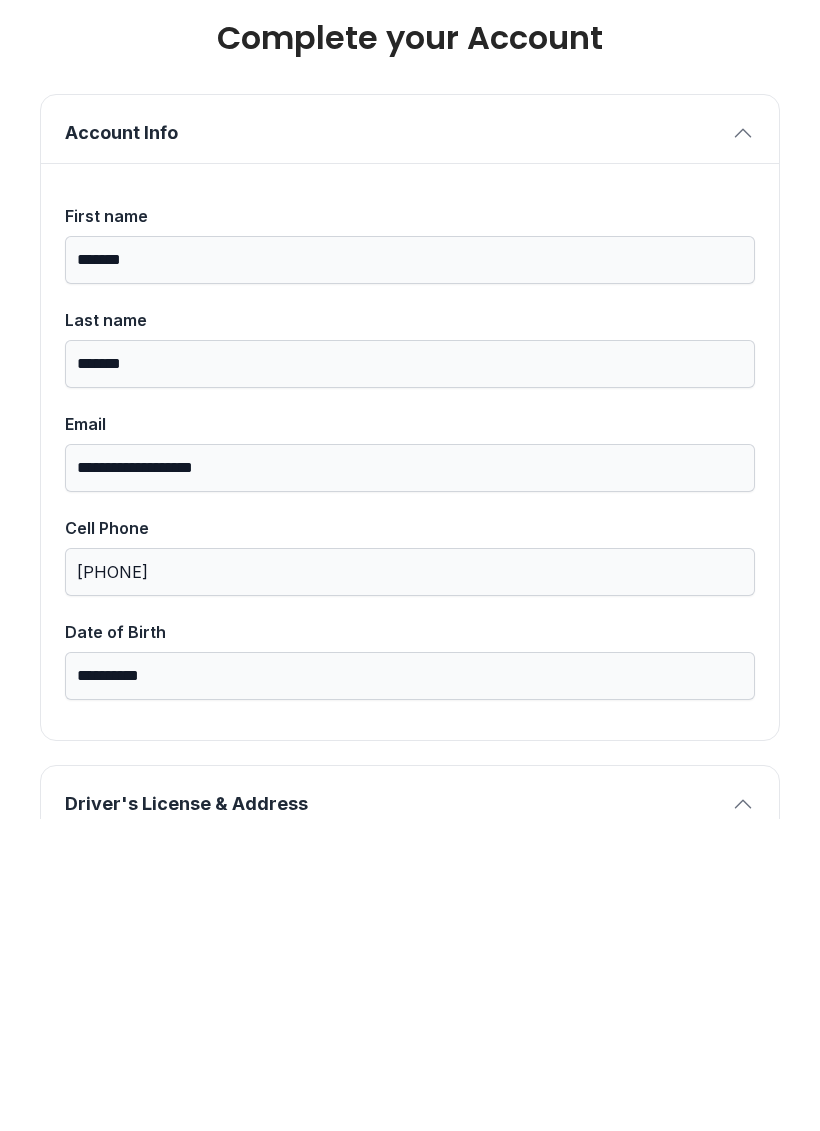 scroll, scrollTop: 0, scrollLeft: 0, axis: both 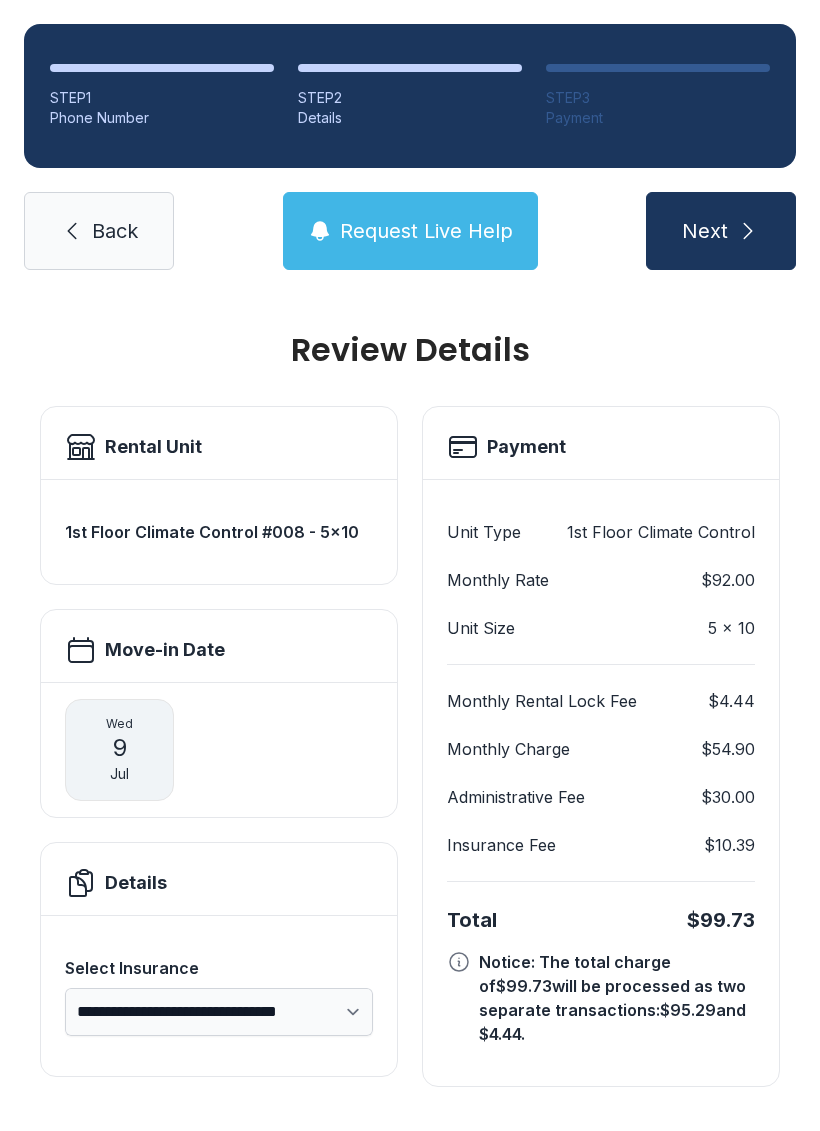 click on "Request Live Help" at bounding box center (426, 231) 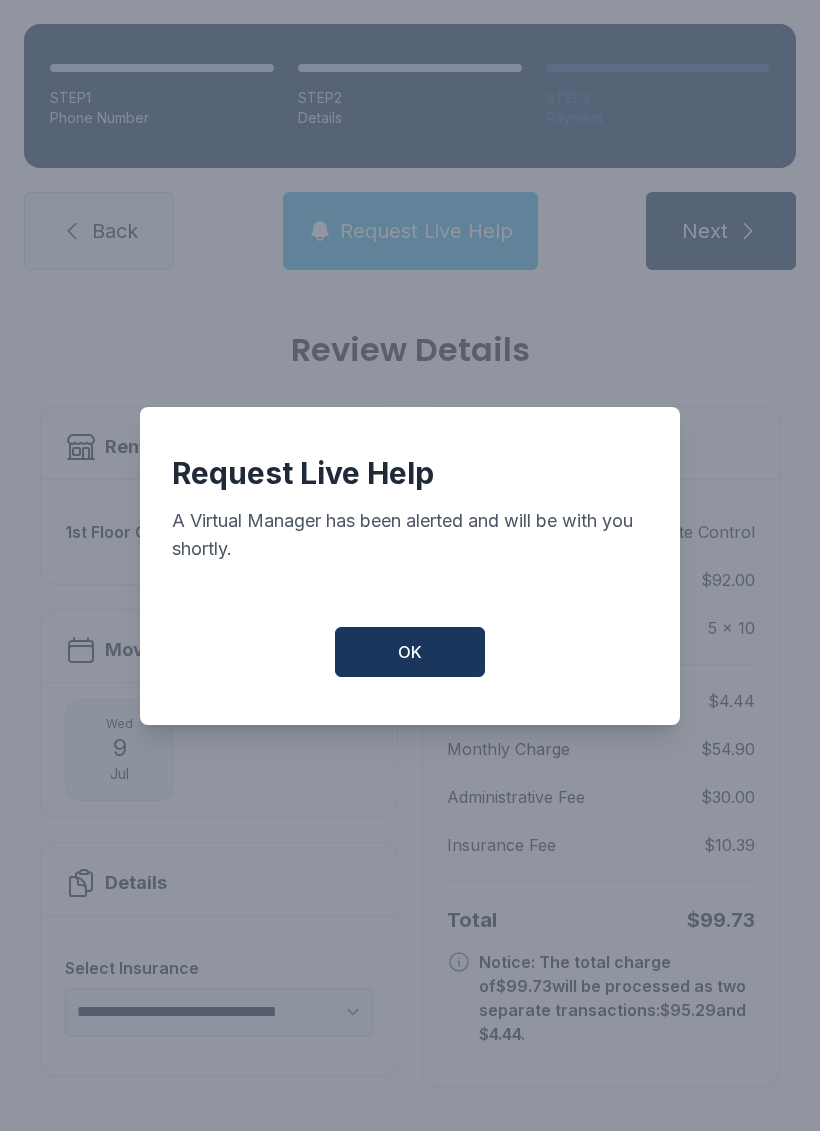 click on "OK" at bounding box center (410, 652) 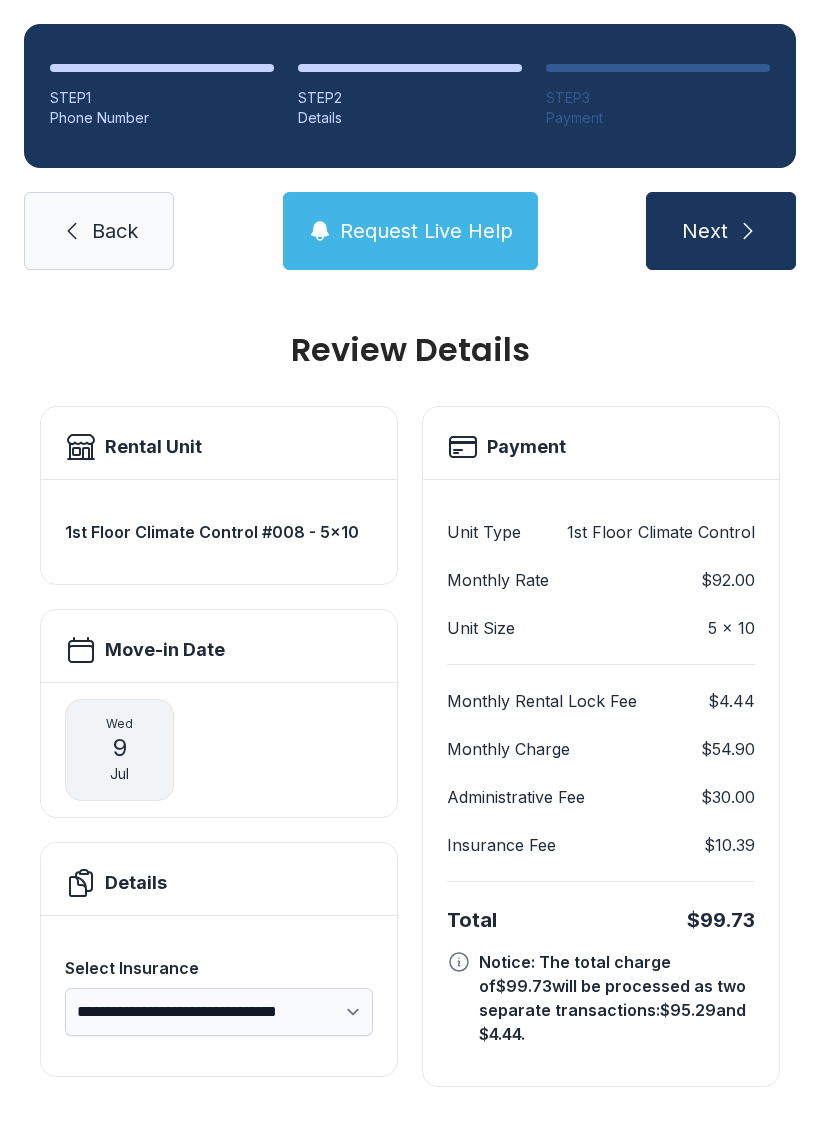 click on "**********" at bounding box center [219, 1012] 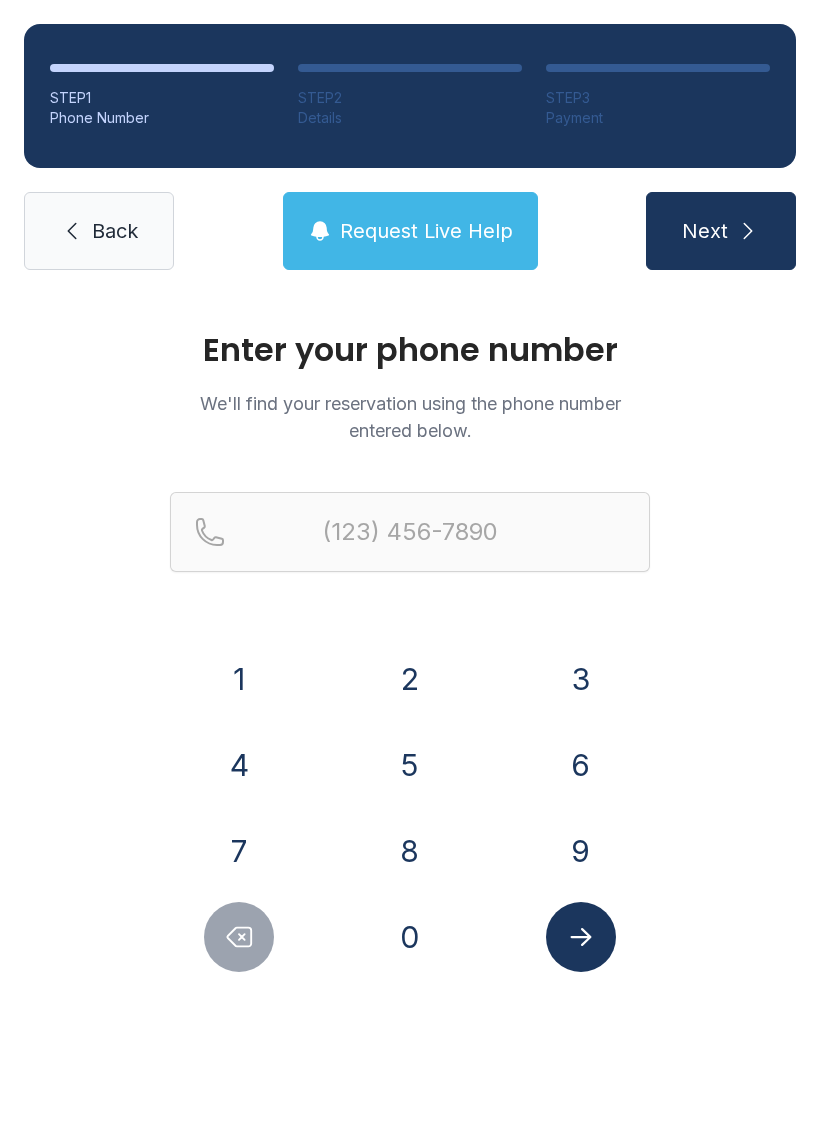 click on "Back" at bounding box center [99, 231] 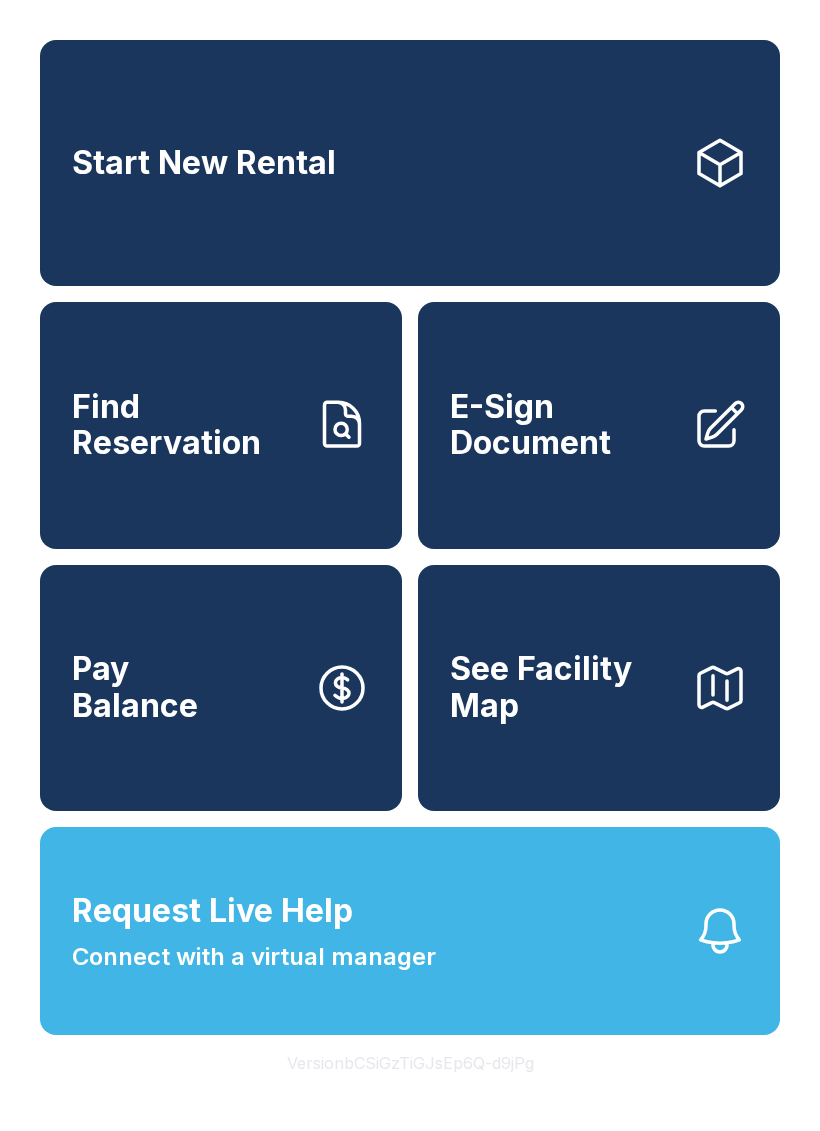 click on "E-Sign Document" at bounding box center [599, 425] 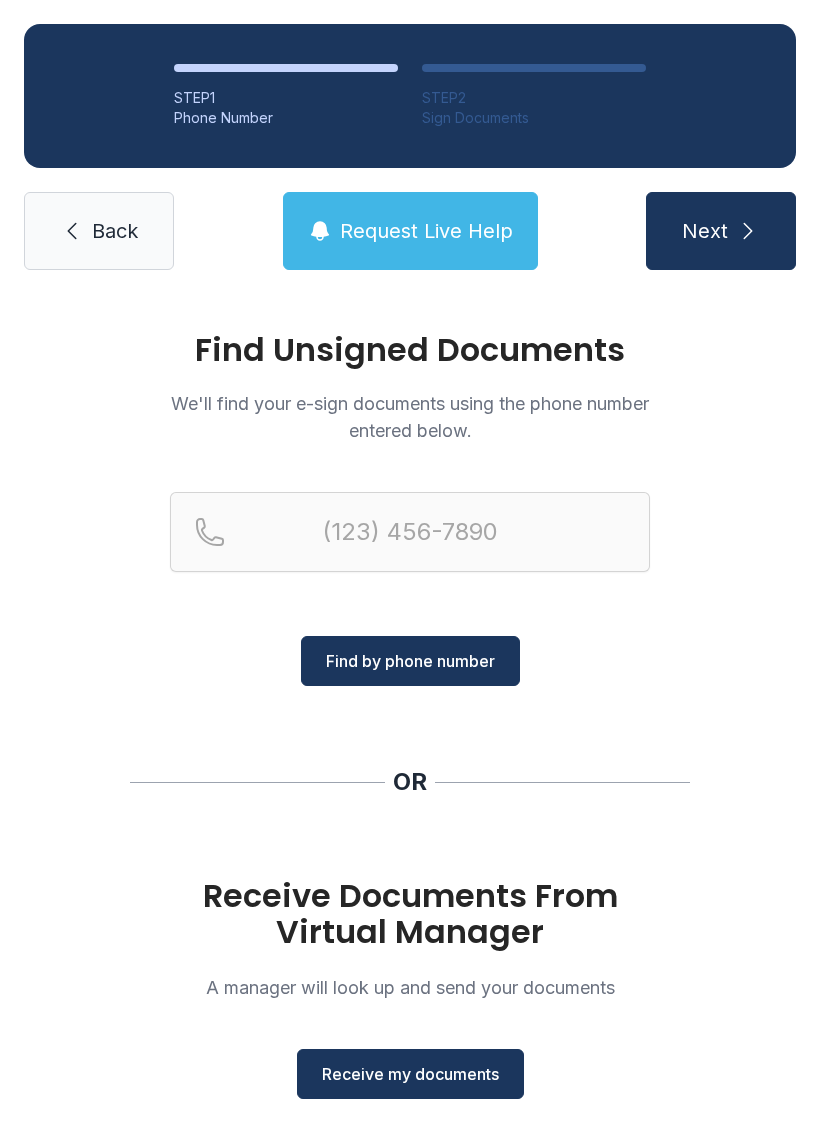 click on "Receive my documents" at bounding box center (410, 1074) 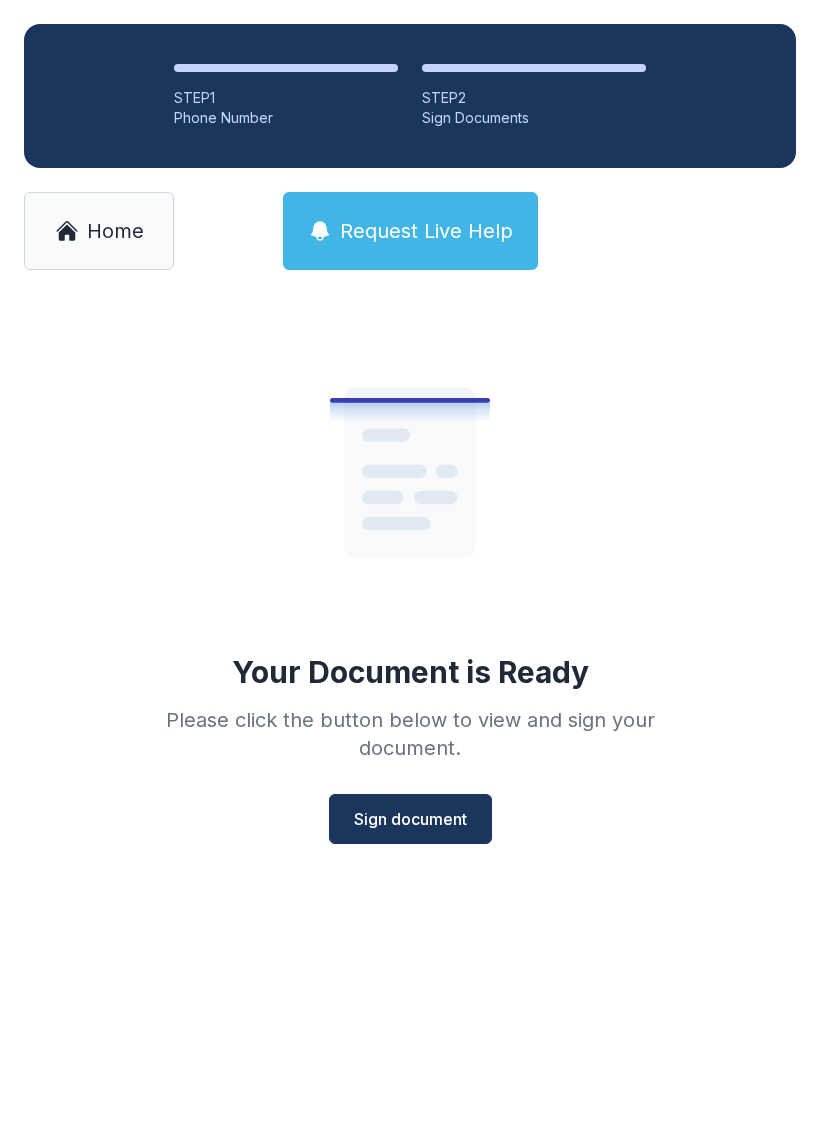 click on "Sign document" at bounding box center [410, 819] 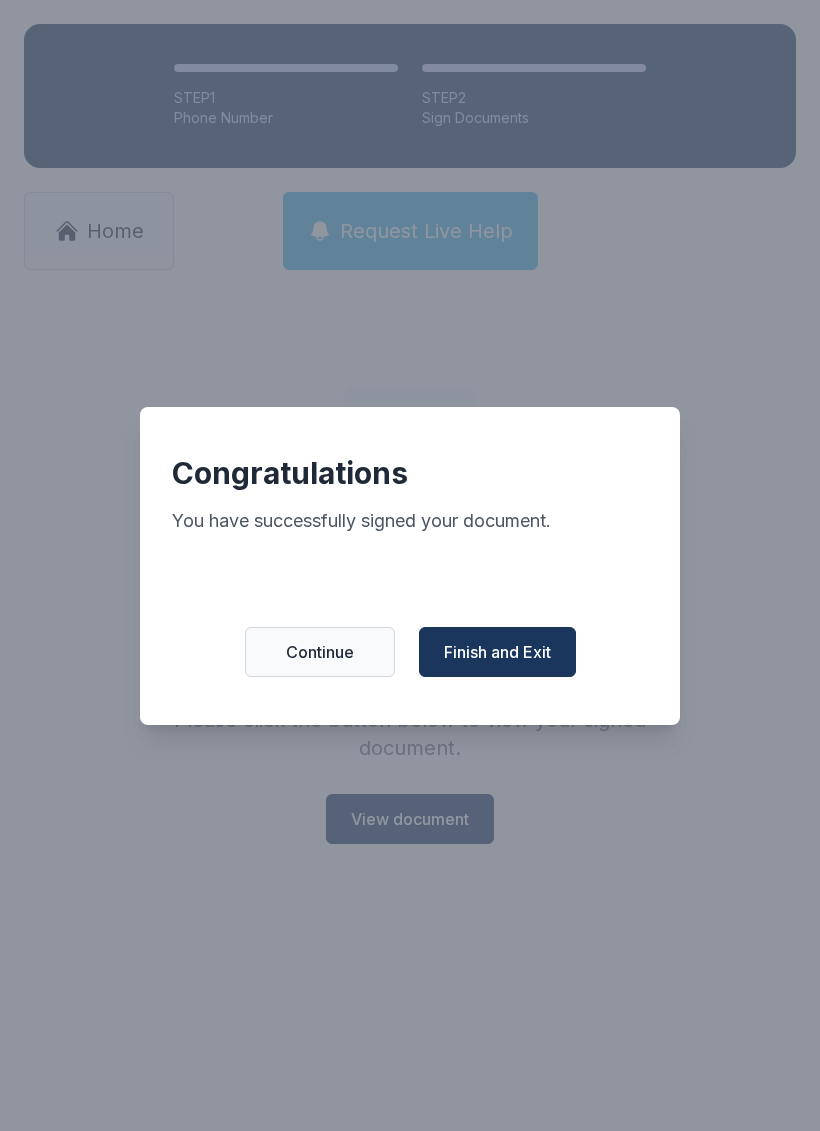 click on "Finish and Exit" at bounding box center (497, 652) 